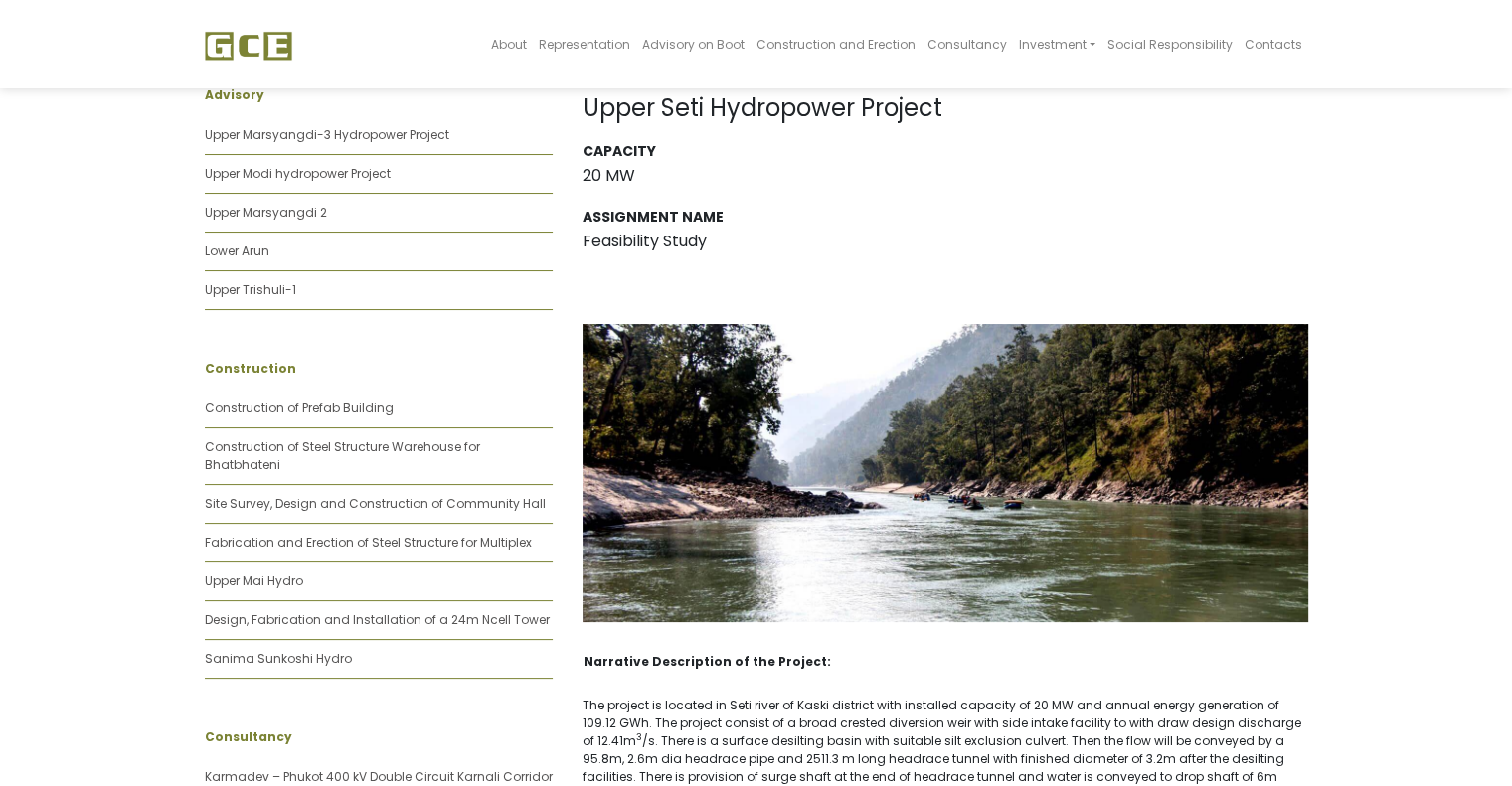 scroll, scrollTop: 0, scrollLeft: 0, axis: both 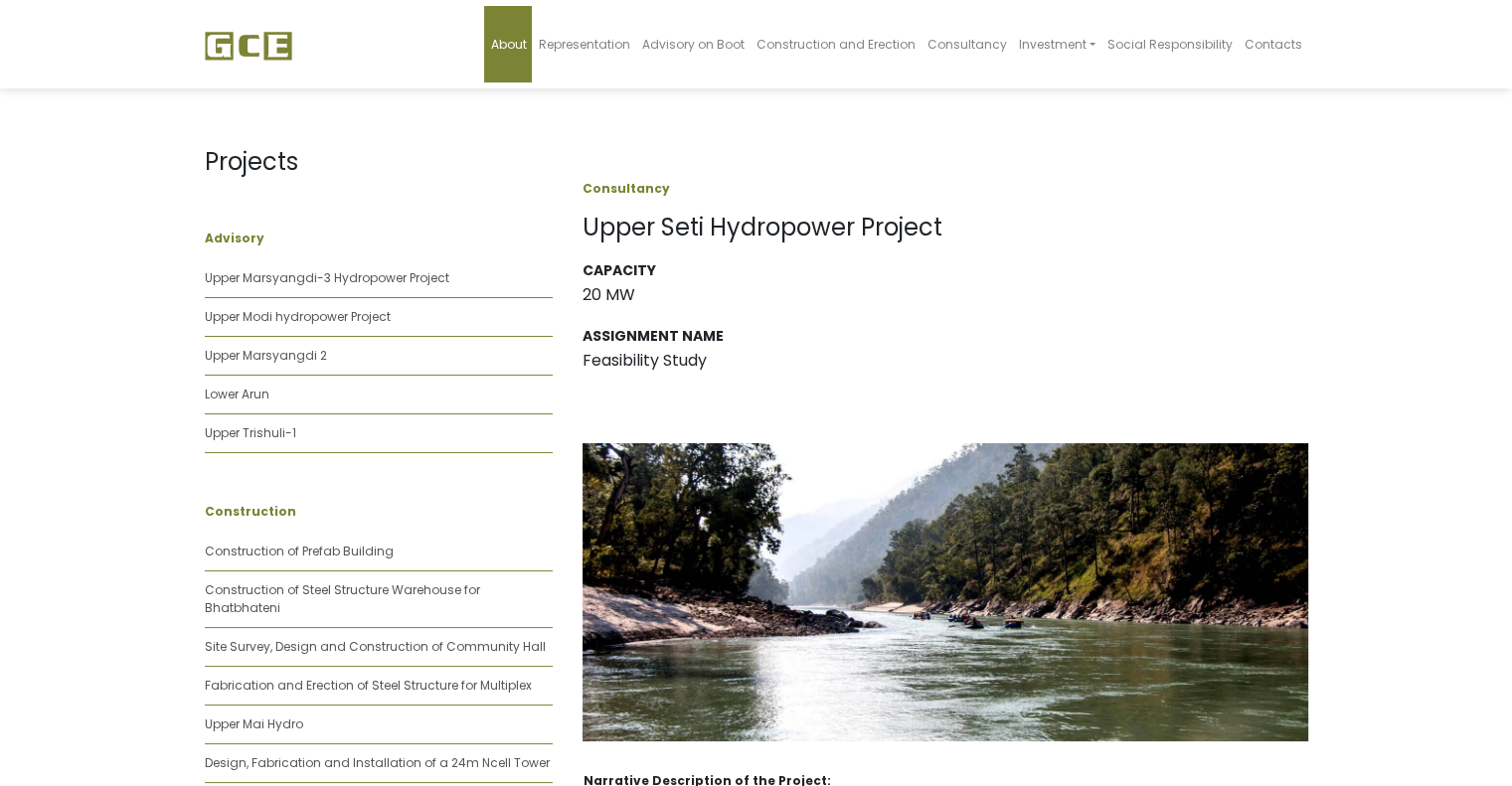 click on "About" at bounding box center [508, 44] 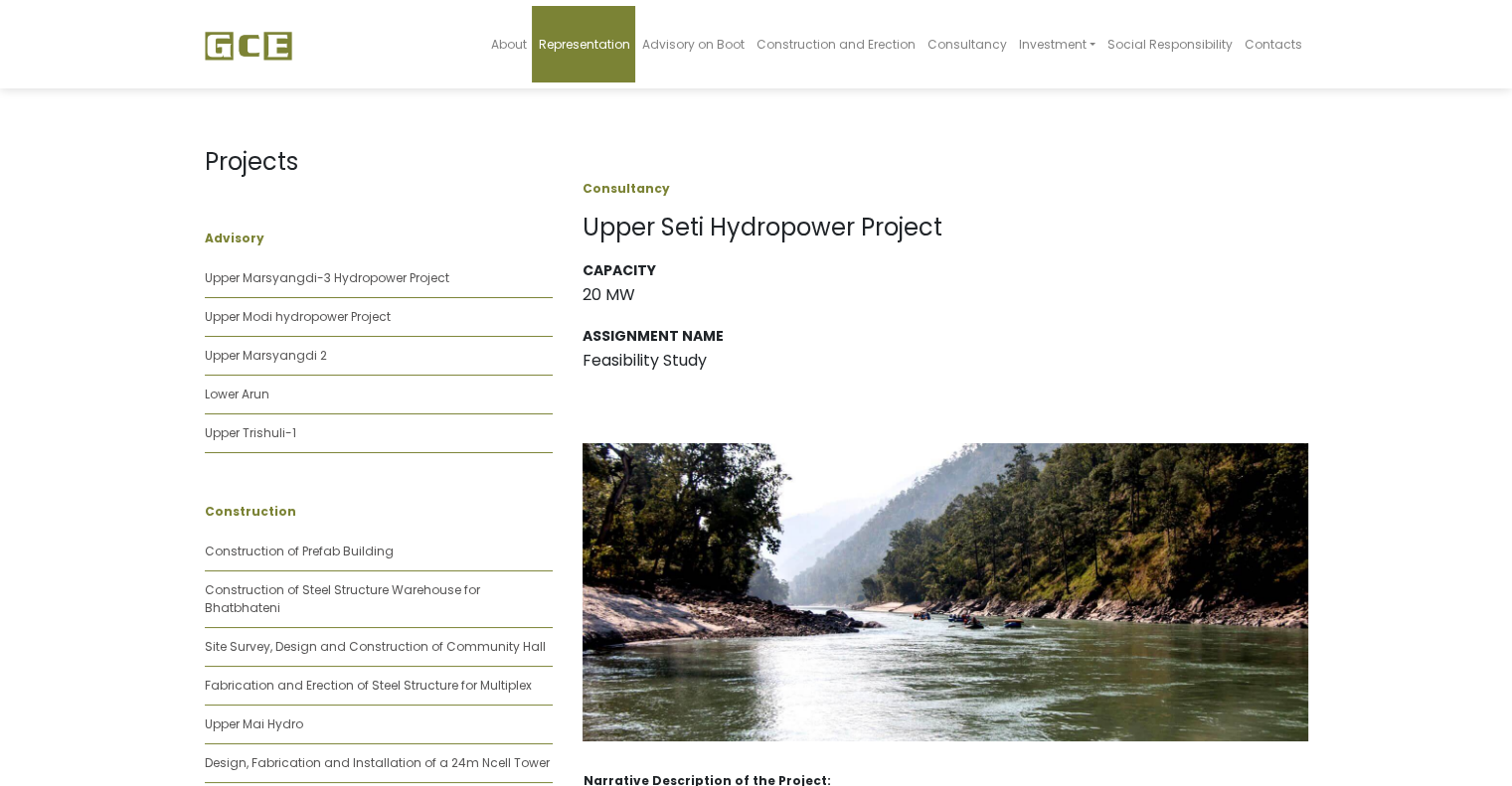 click on "Representation" at bounding box center [584, 44] 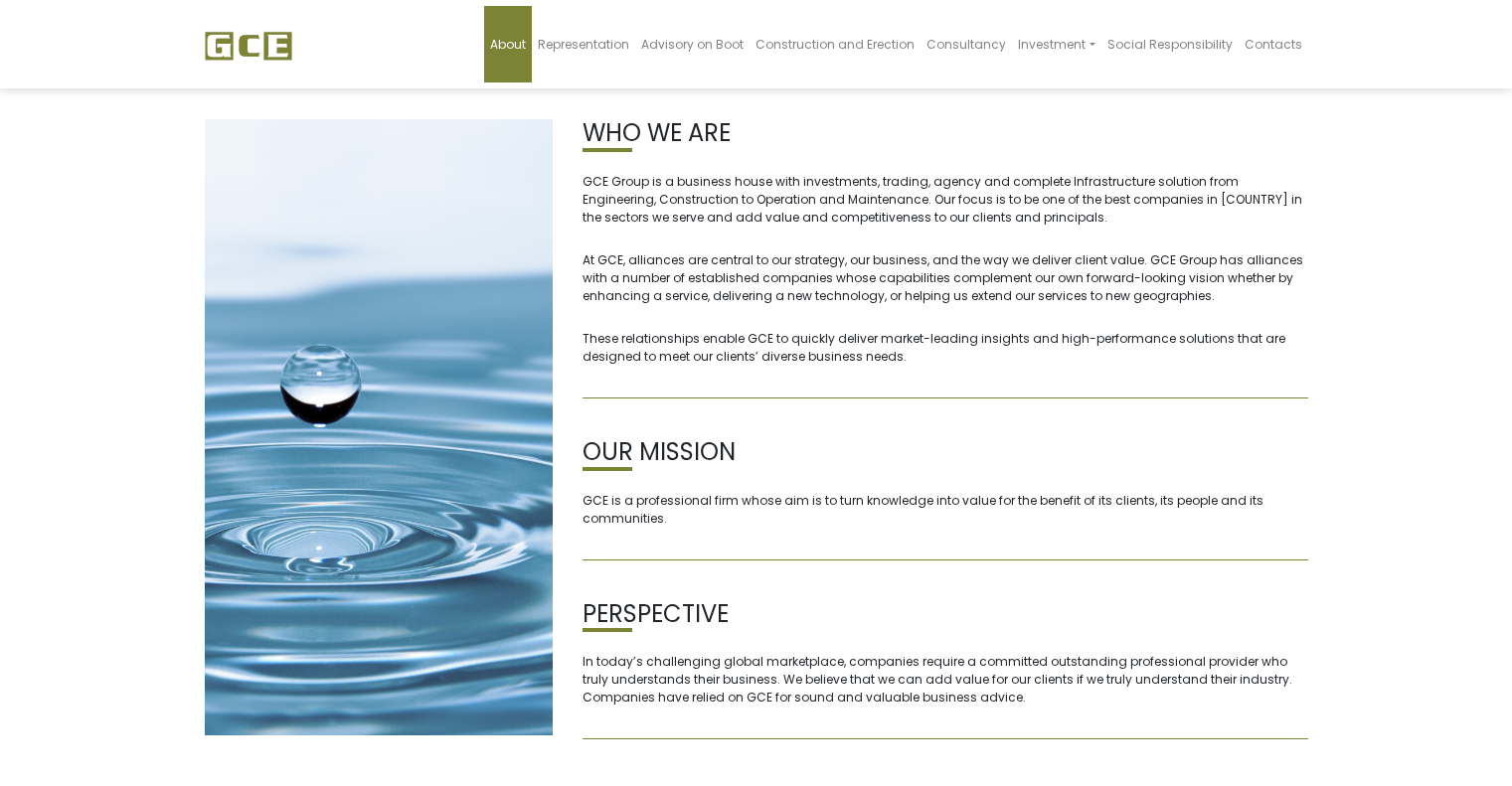 scroll, scrollTop: 0, scrollLeft: 0, axis: both 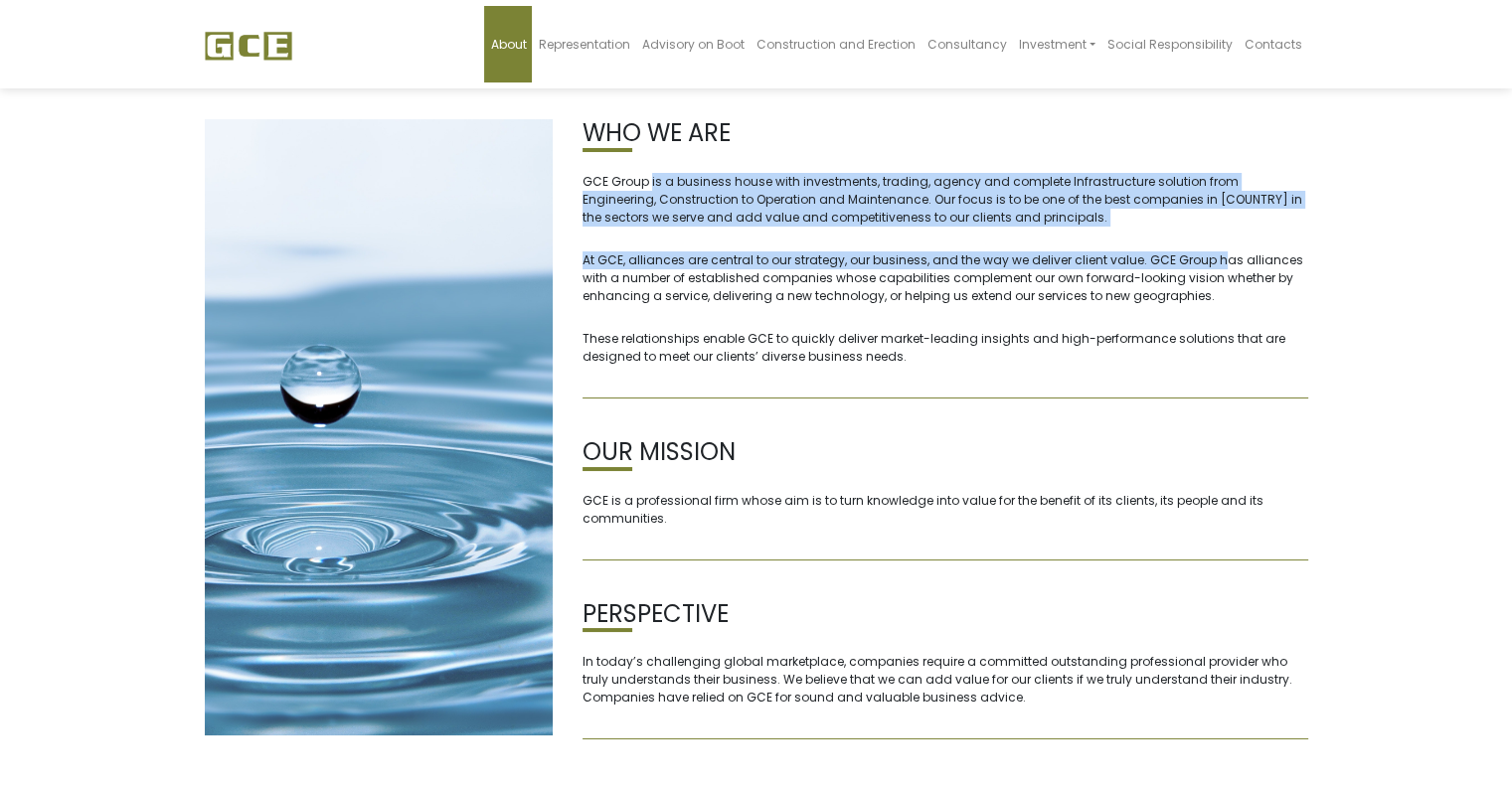 drag, startPoint x: 648, startPoint y: 182, endPoint x: 1200, endPoint y: 253, distance: 556.54739 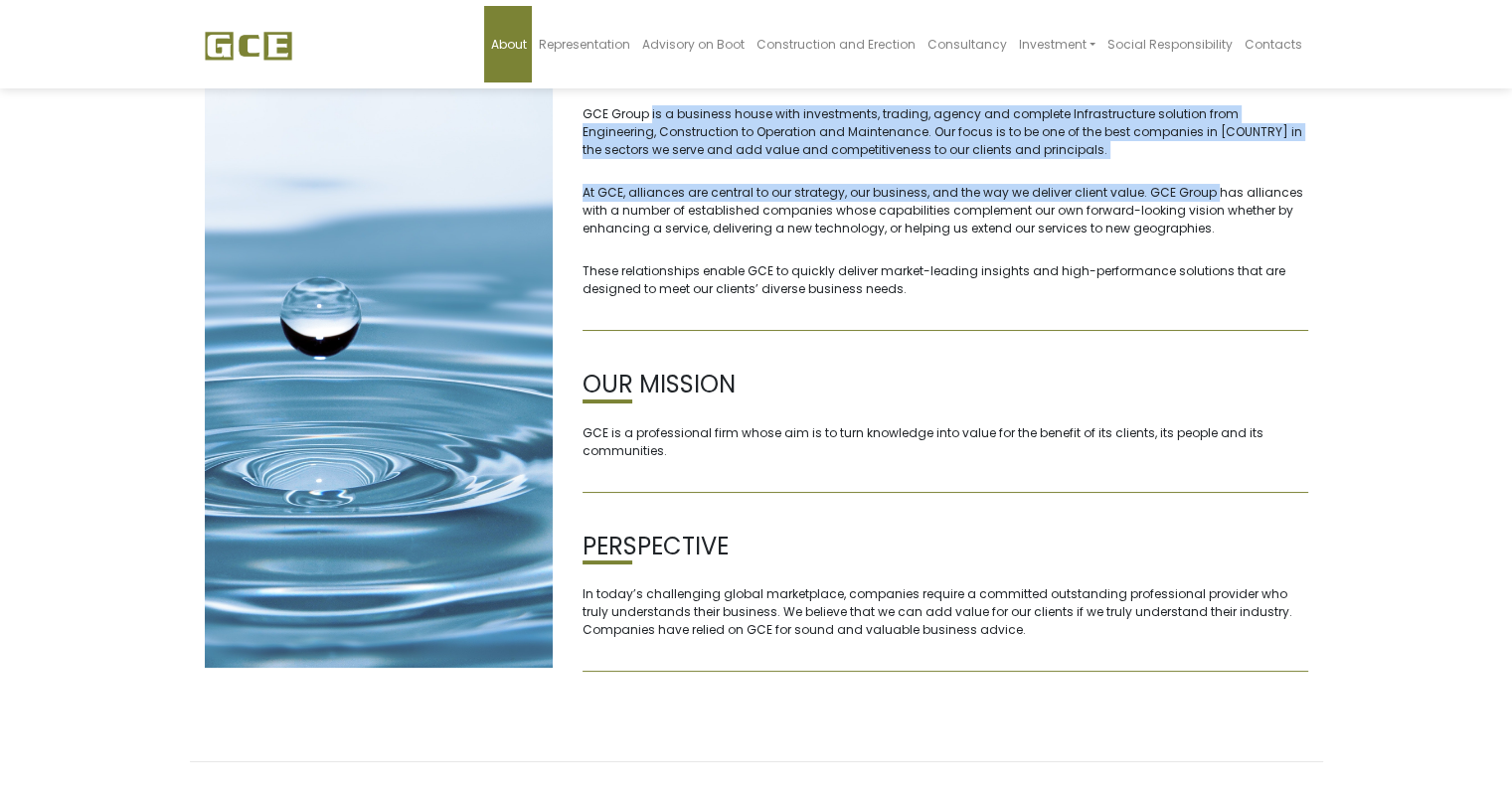 scroll, scrollTop: 142, scrollLeft: 0, axis: vertical 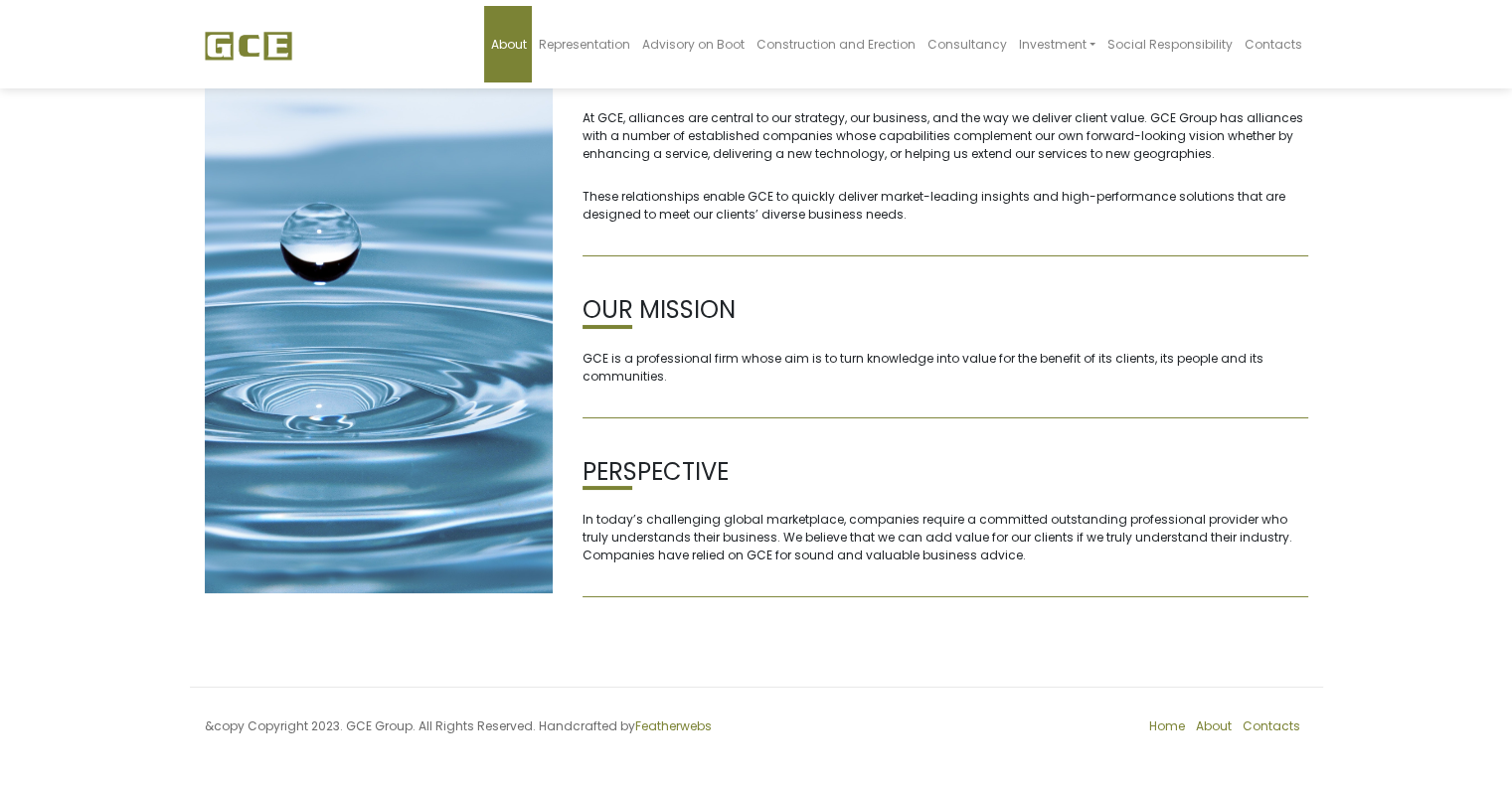 click on "GCE is a professional firm whose aim is to turn knowledge into value for the benefit of its clients, its people and its communities." at bounding box center [945, 368] 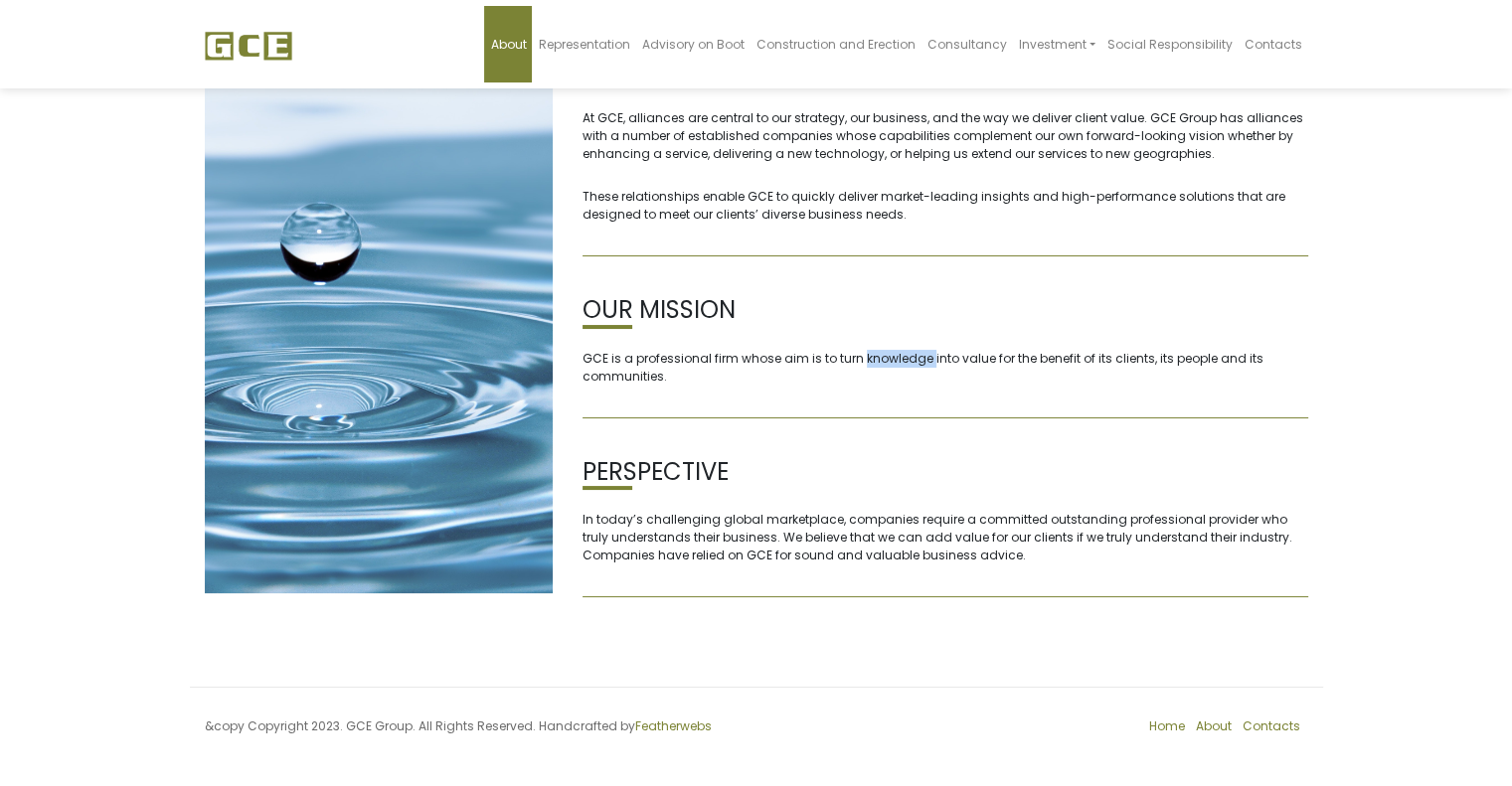 click on "GCE is a professional firm whose aim is to turn knowledge into value for the benefit of its clients, its people and its communities." at bounding box center [945, 368] 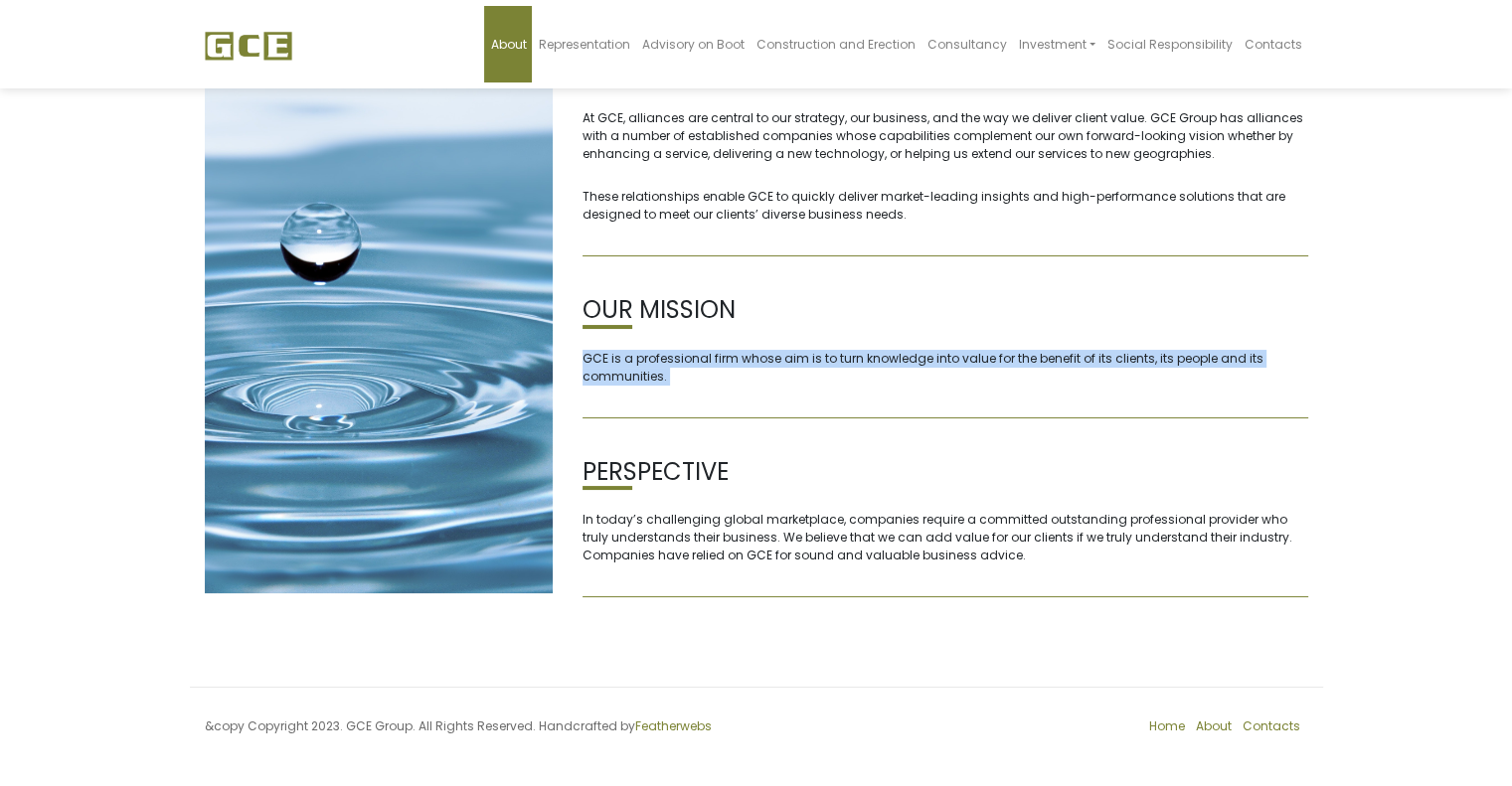 click on "GCE is a professional firm whose aim is to turn knowledge into value for the benefit of its clients, its people and its communities." at bounding box center (945, 368) 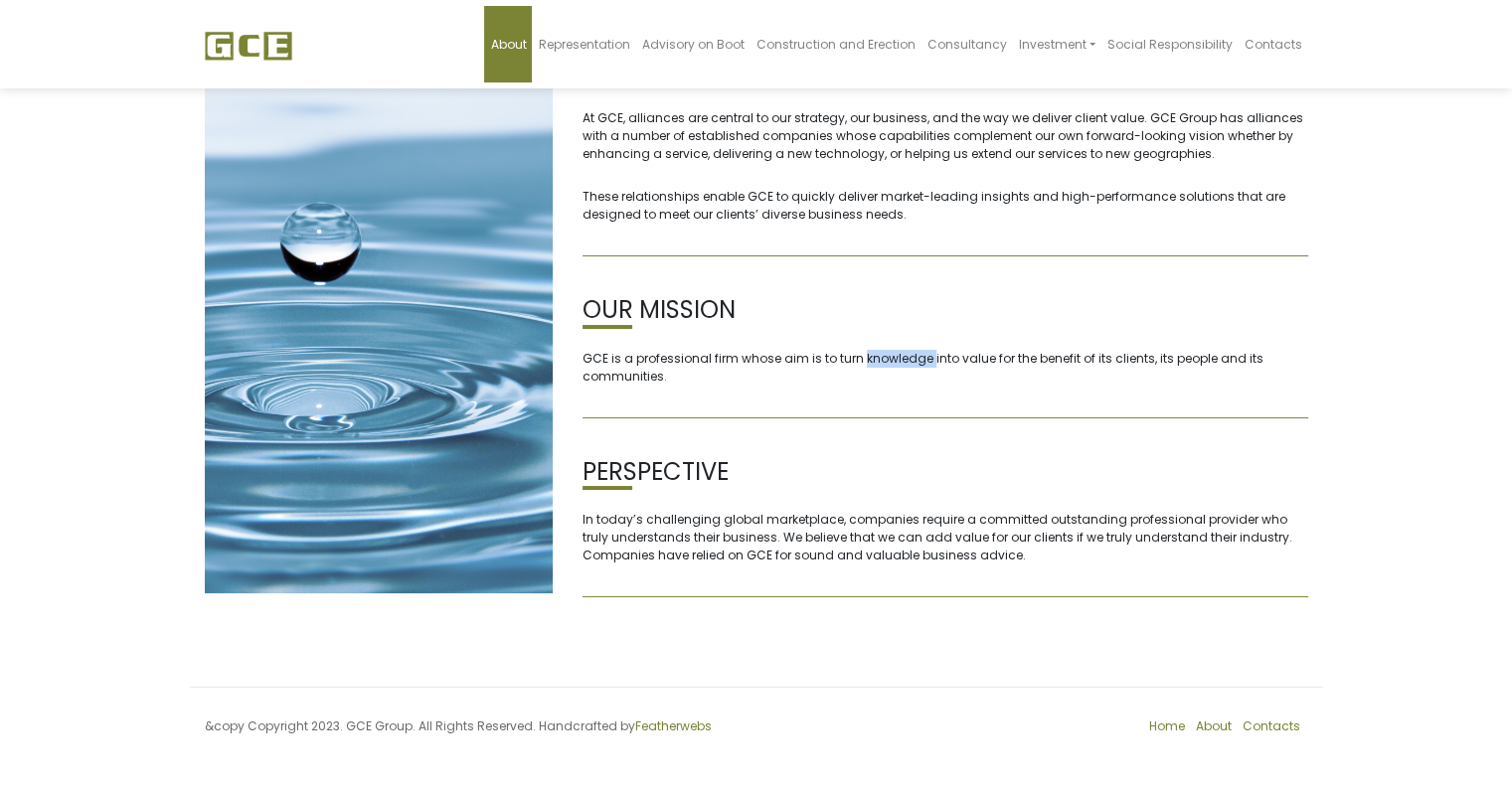 click on "GCE is a professional firm whose aim is to turn knowledge into value for the benefit of its clients, its people and its communities." at bounding box center [945, 368] 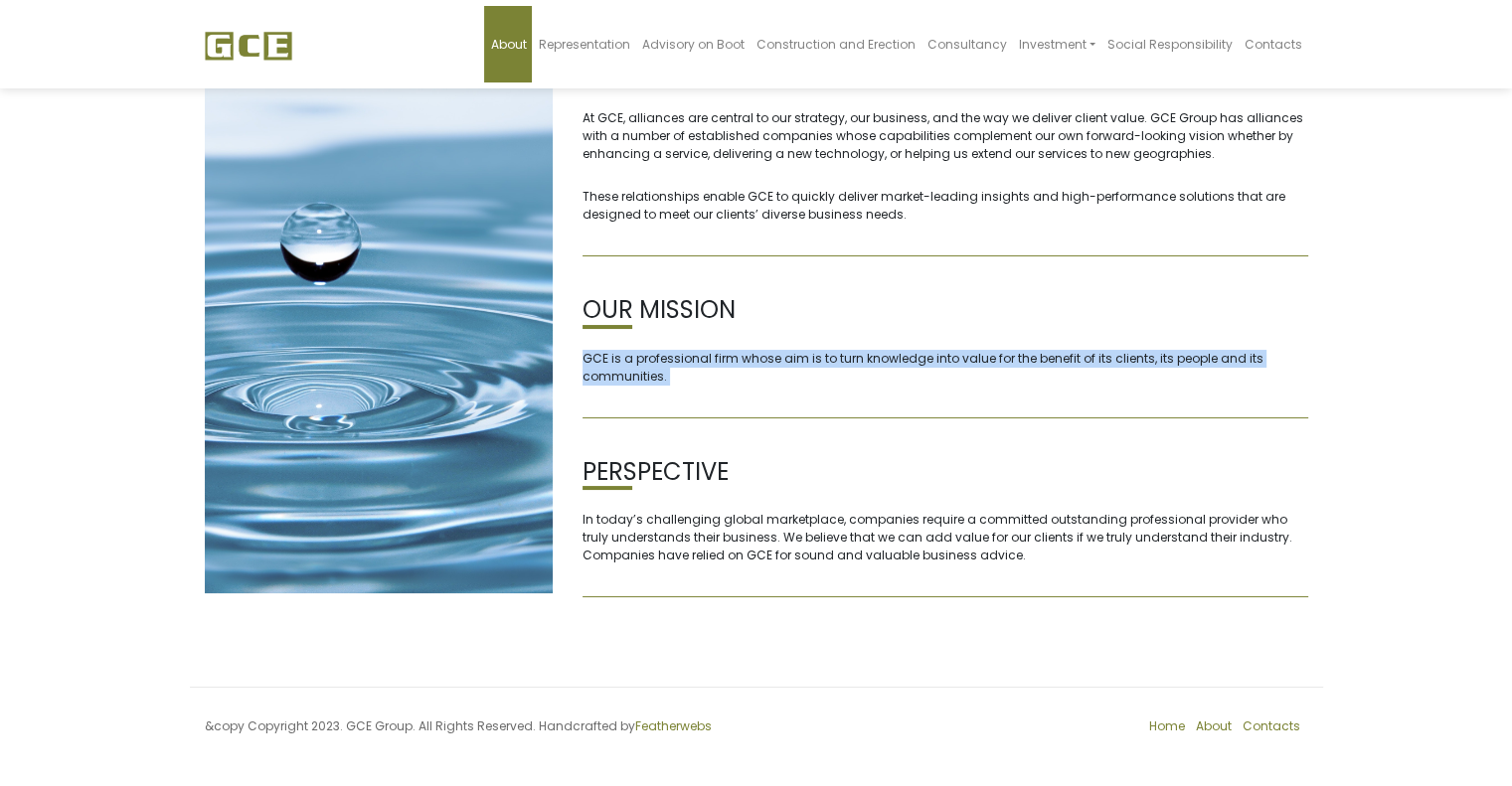 click on "GCE is a professional firm whose aim is to turn knowledge into value for the benefit of its clients, its people and its communities." at bounding box center [945, 368] 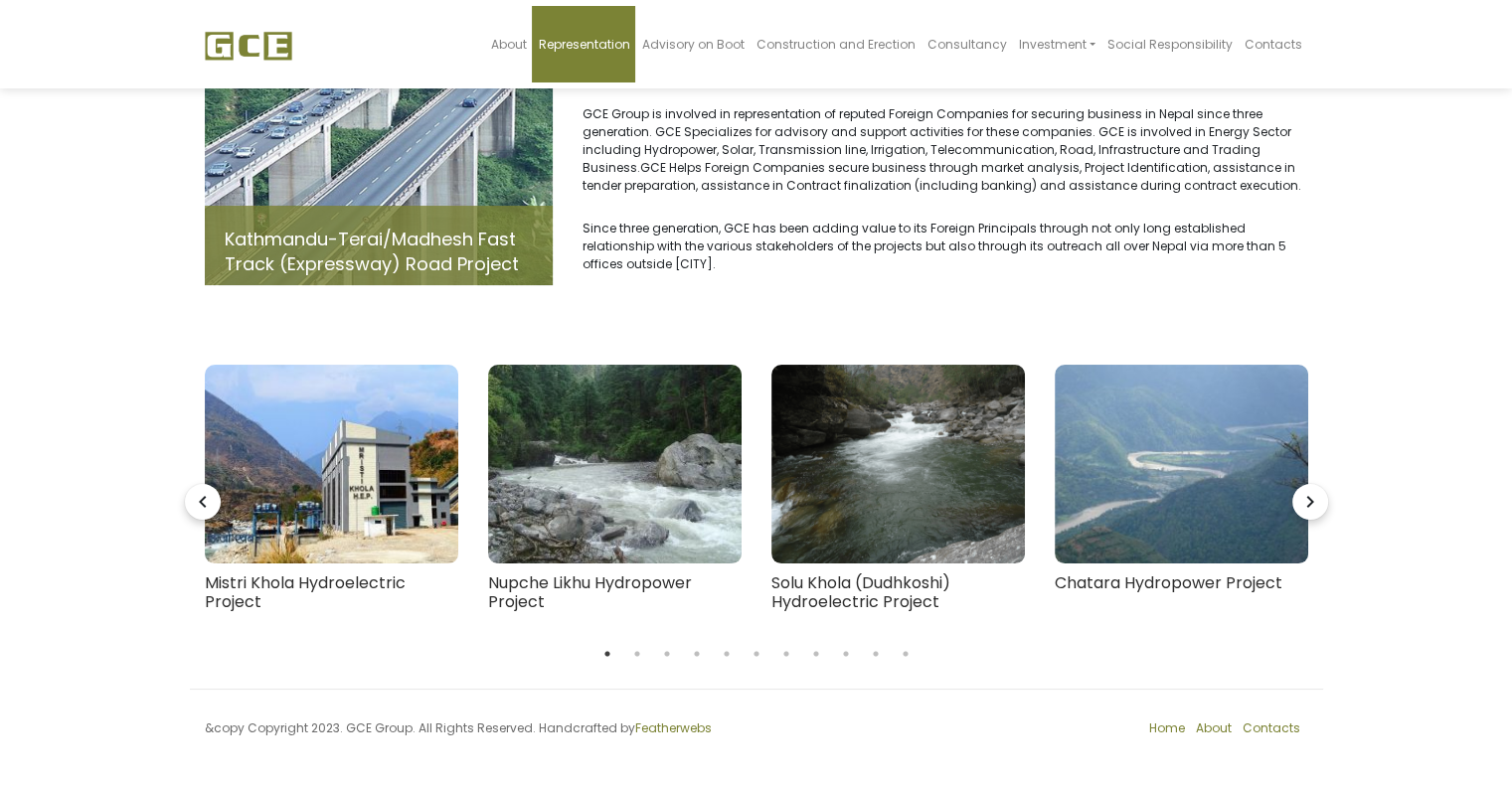 scroll, scrollTop: 134, scrollLeft: 0, axis: vertical 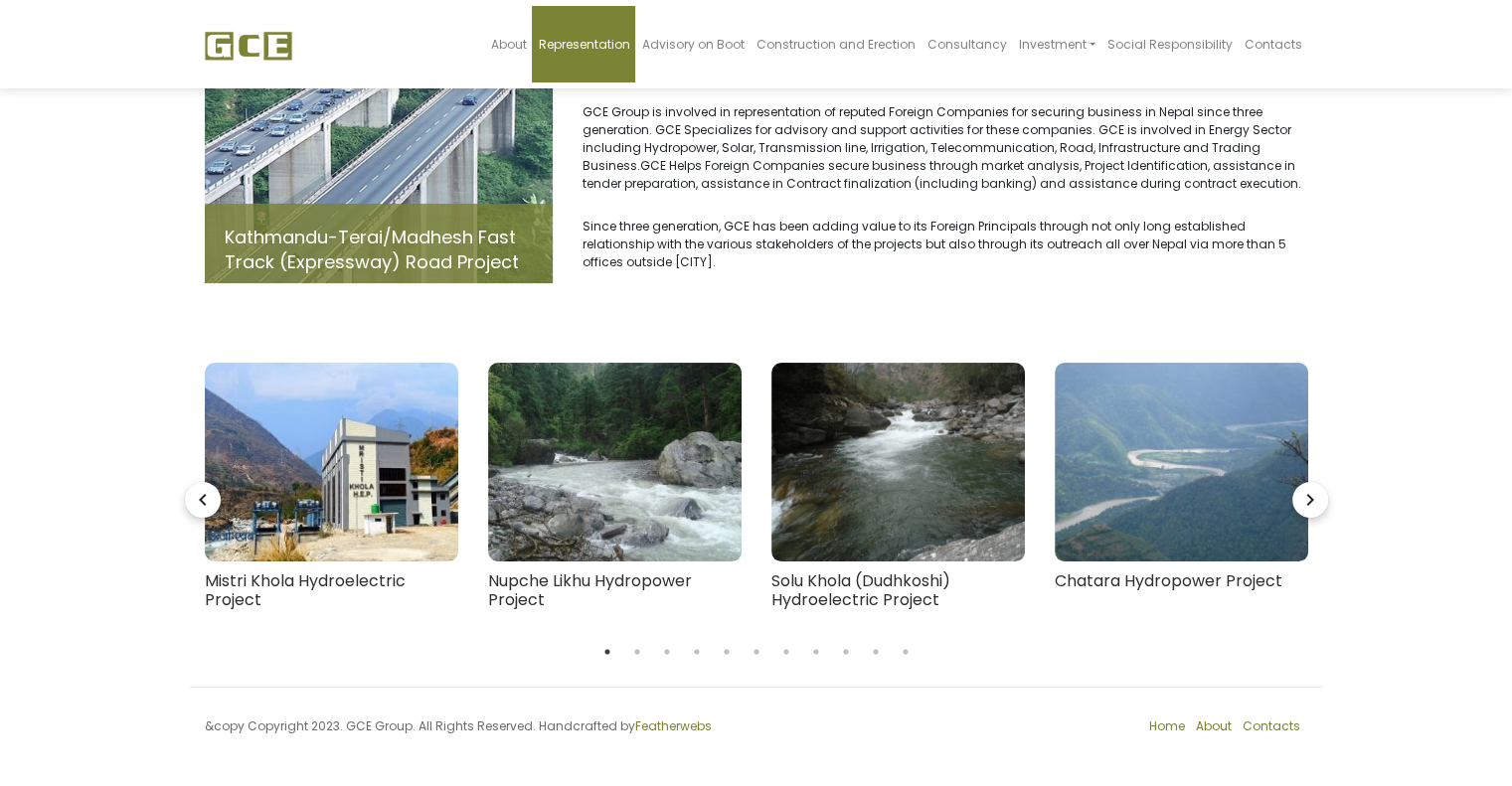 click on "navigate_next" at bounding box center (1310, 500) 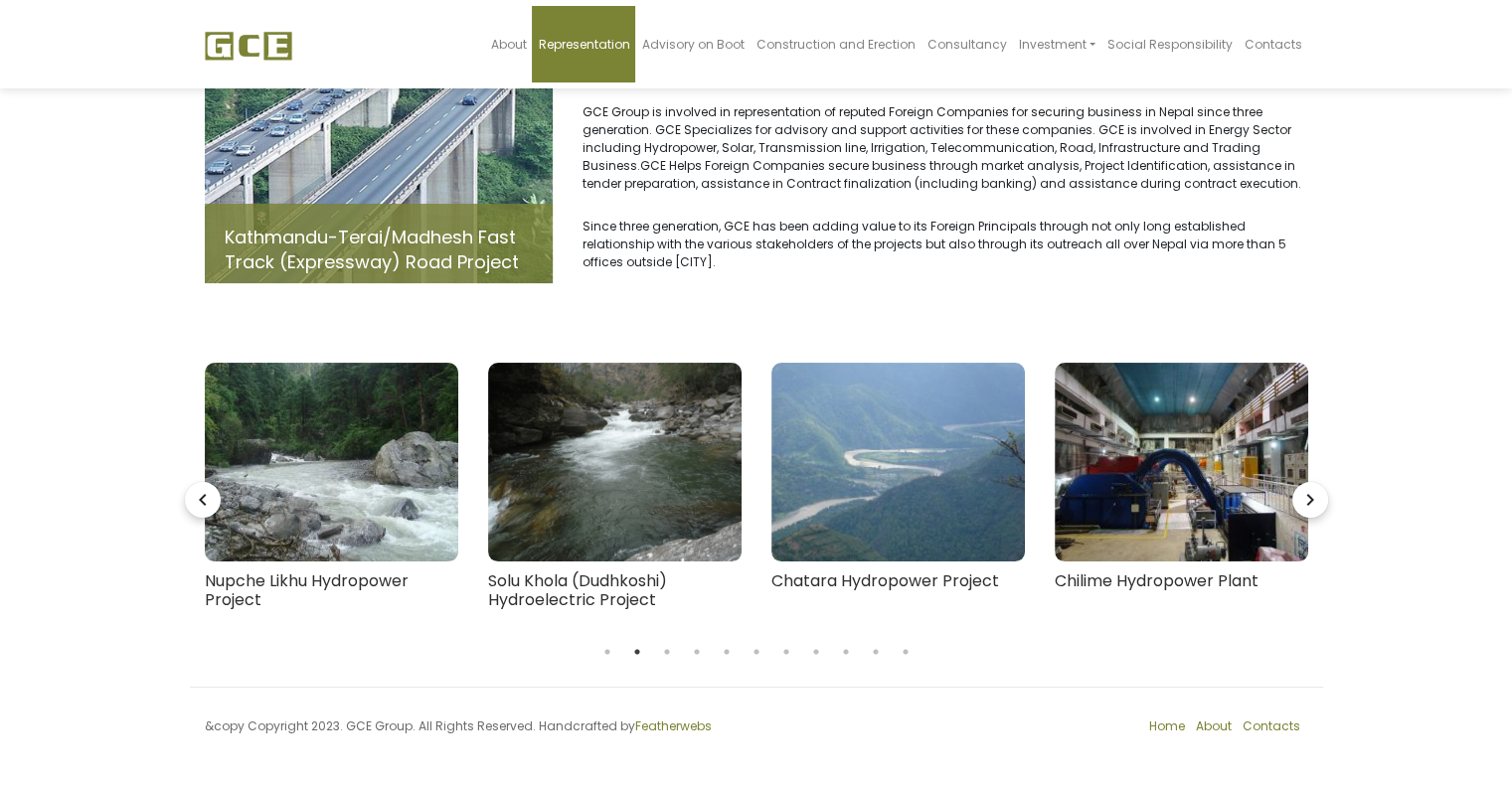 click on "navigate_next" at bounding box center [1310, 500] 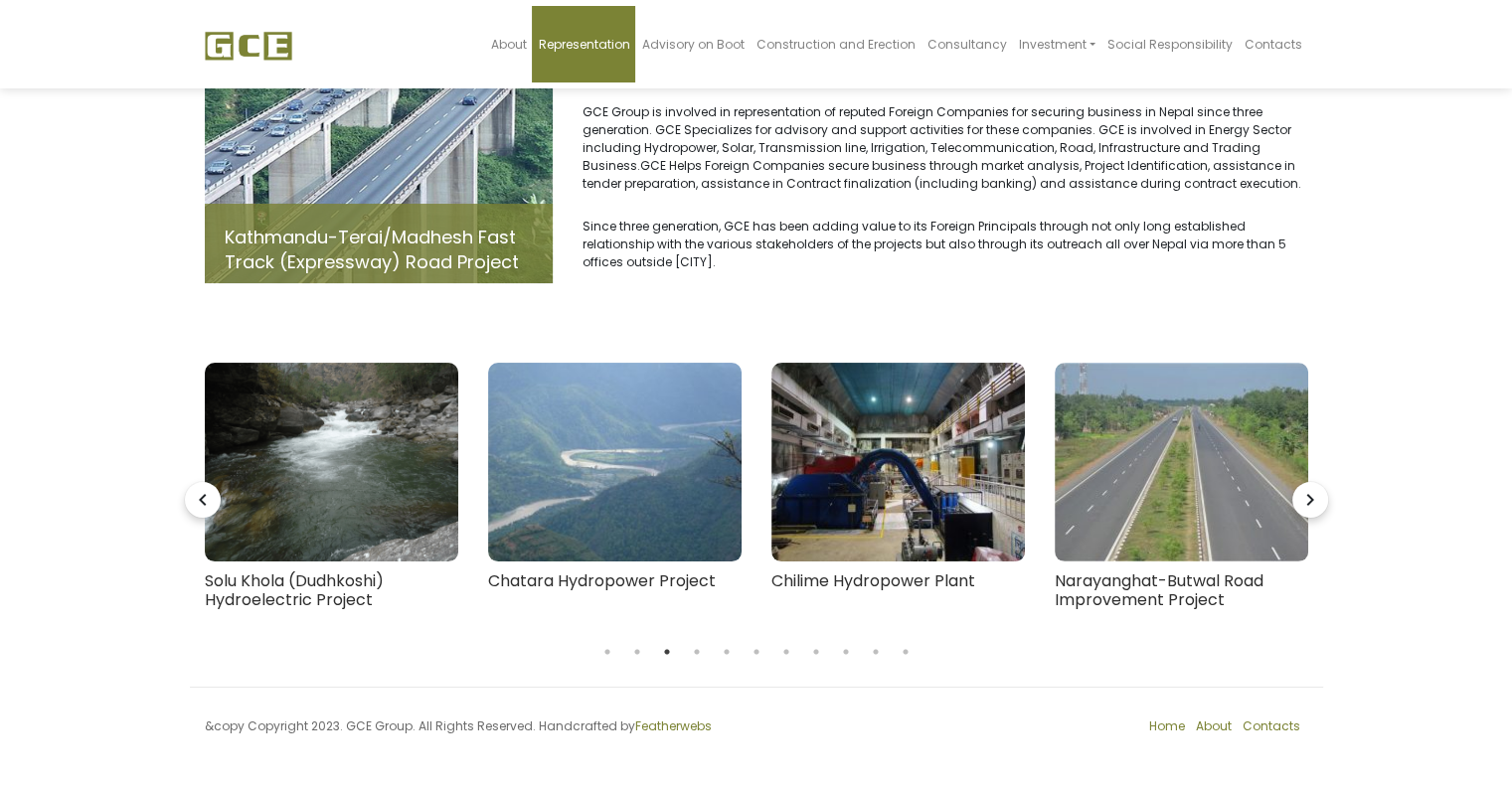 click on "navigate_next" at bounding box center [1310, 500] 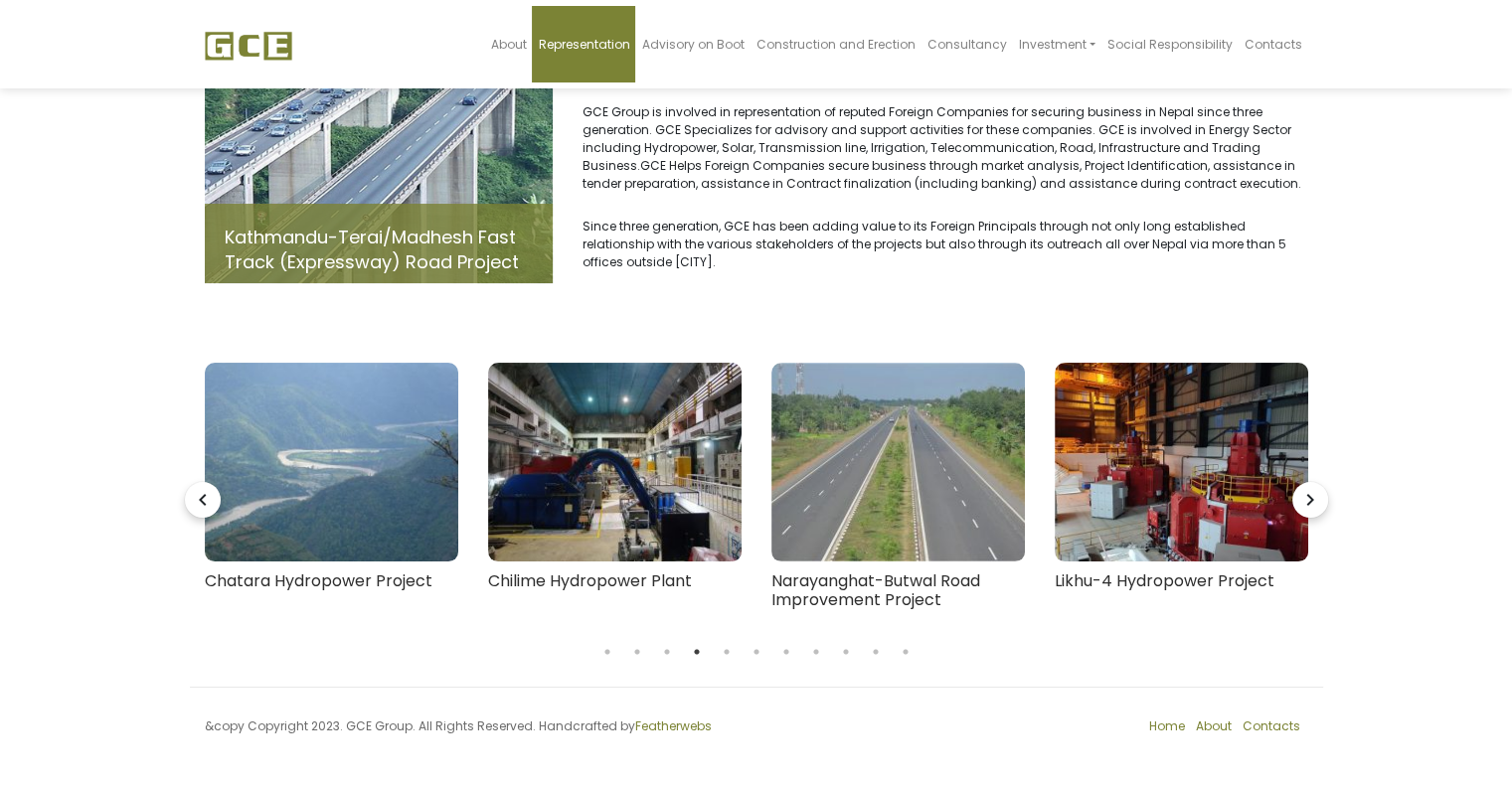 click on "navigate_next" at bounding box center [1310, 500] 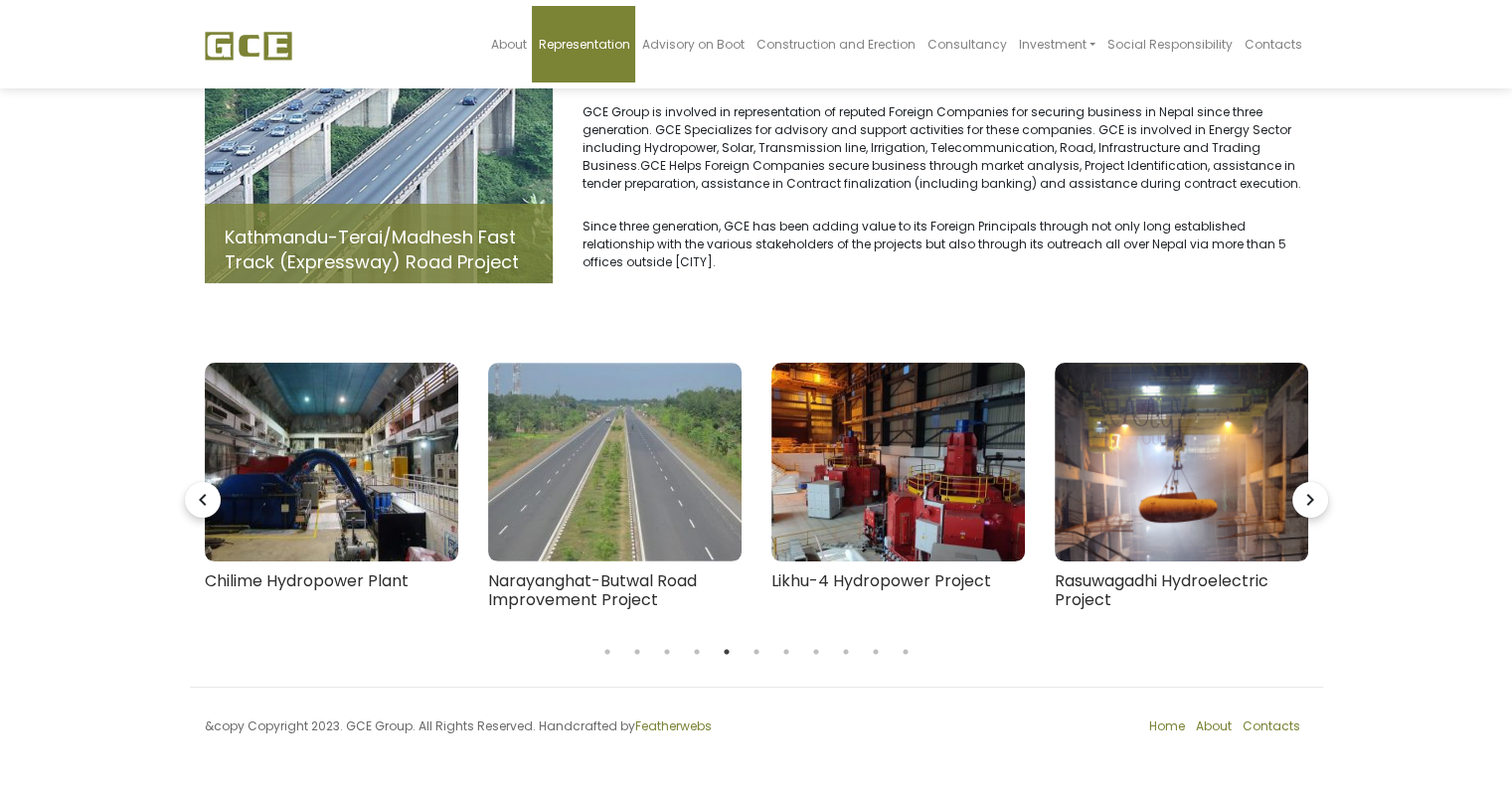 click at bounding box center (249, 46) 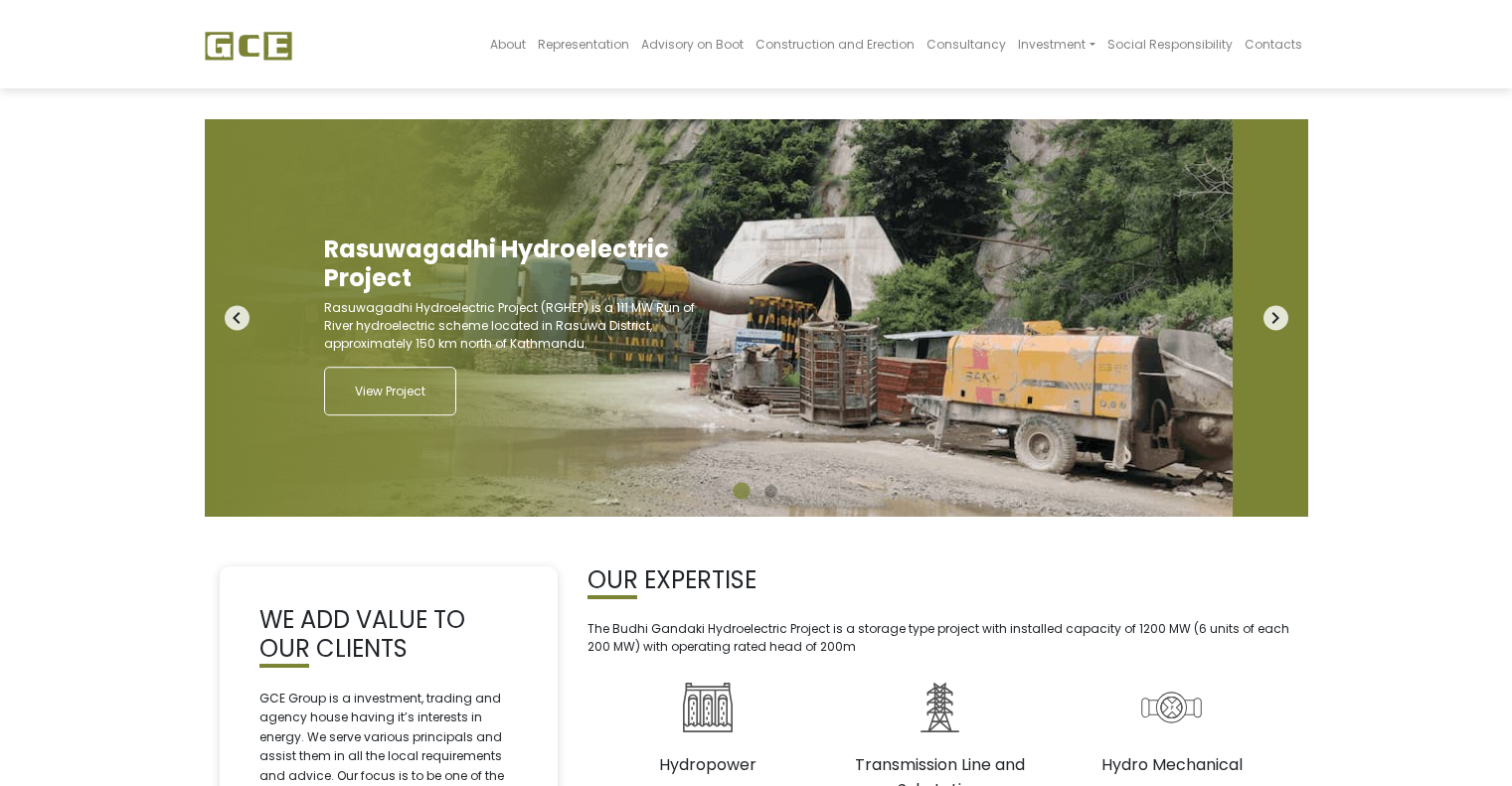 scroll, scrollTop: 0, scrollLeft: 0, axis: both 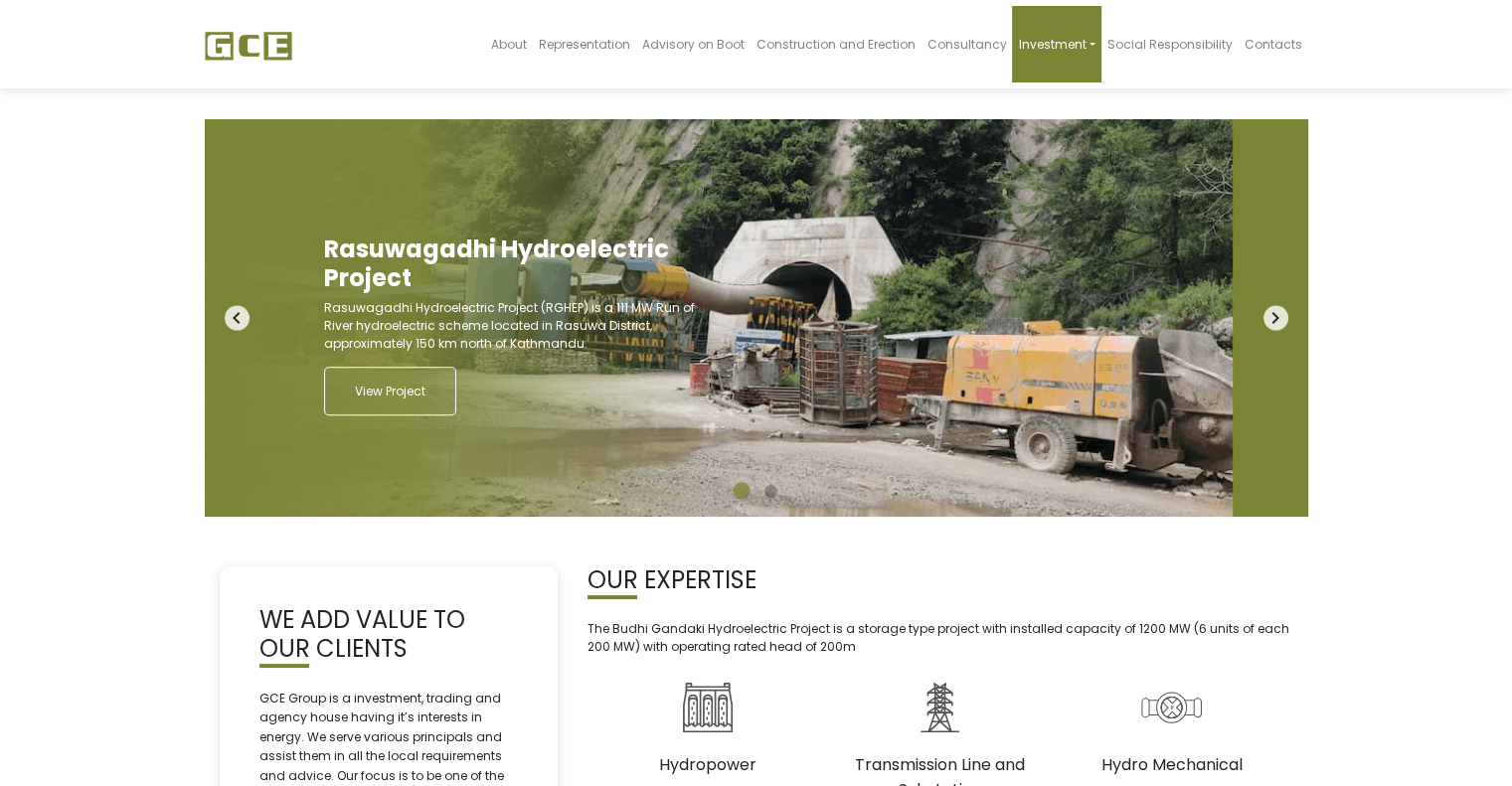 click on "Investment" at bounding box center (1056, 44) 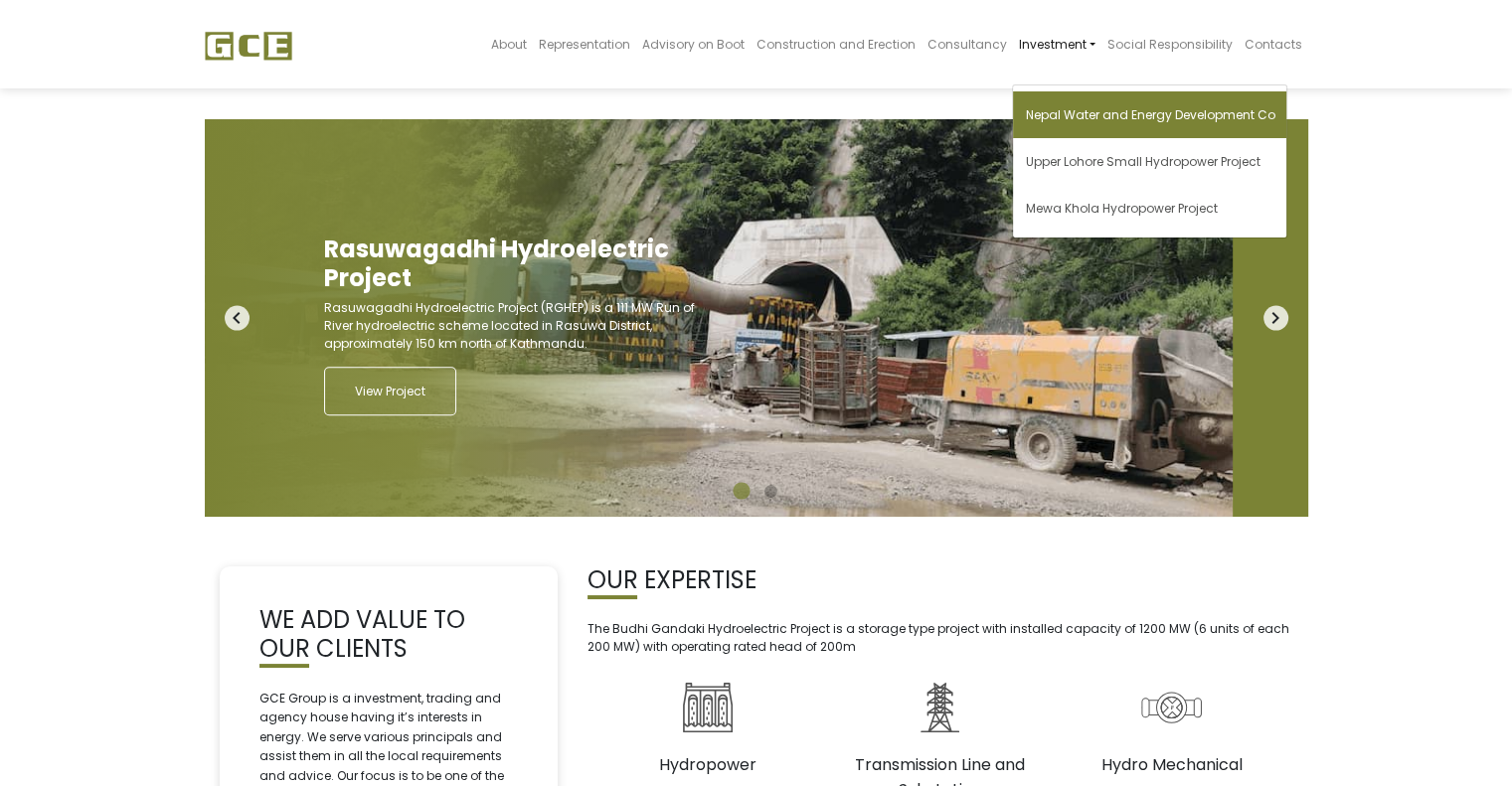 click on "[COMPANY]" at bounding box center [1149, 114] 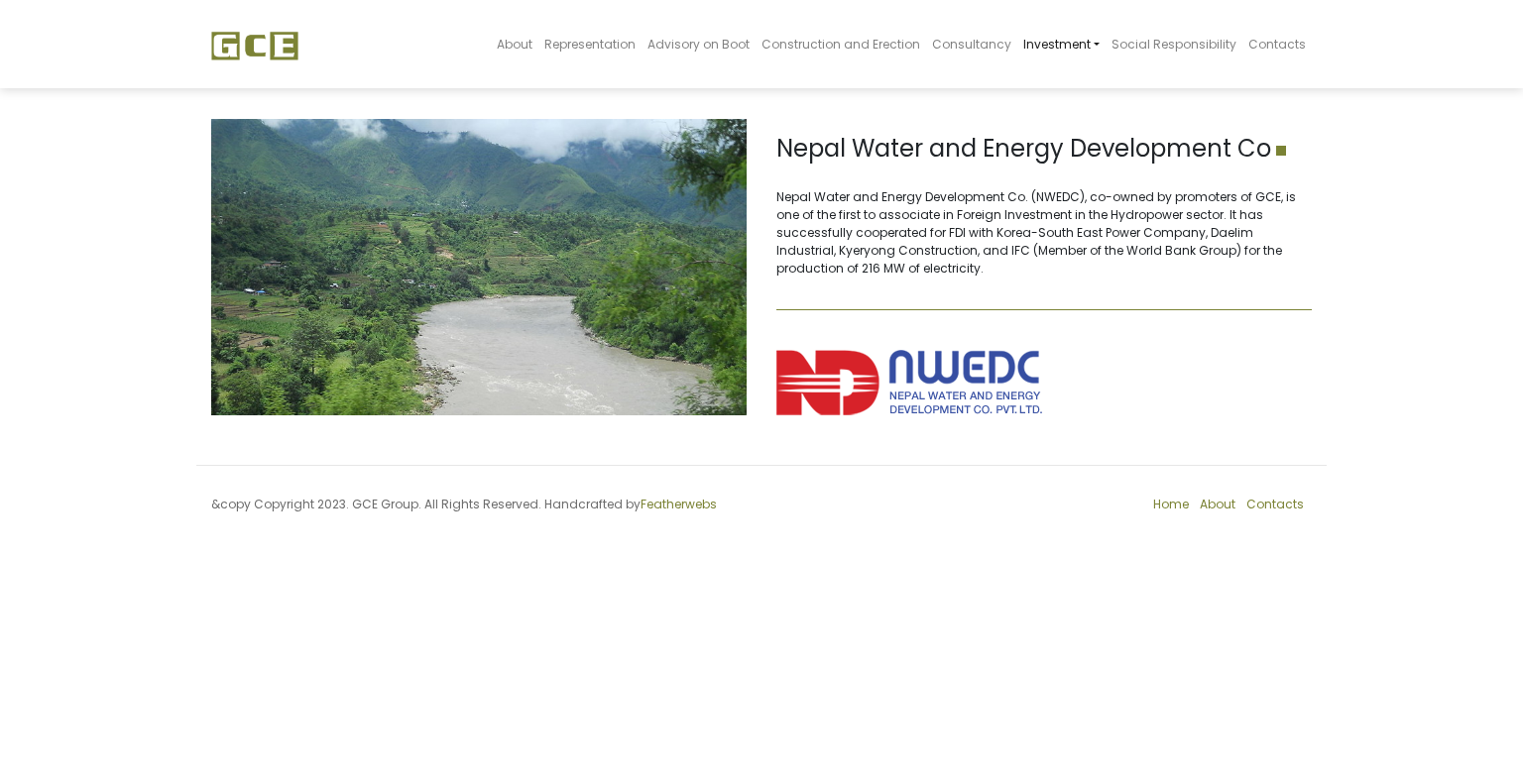 scroll, scrollTop: 0, scrollLeft: 0, axis: both 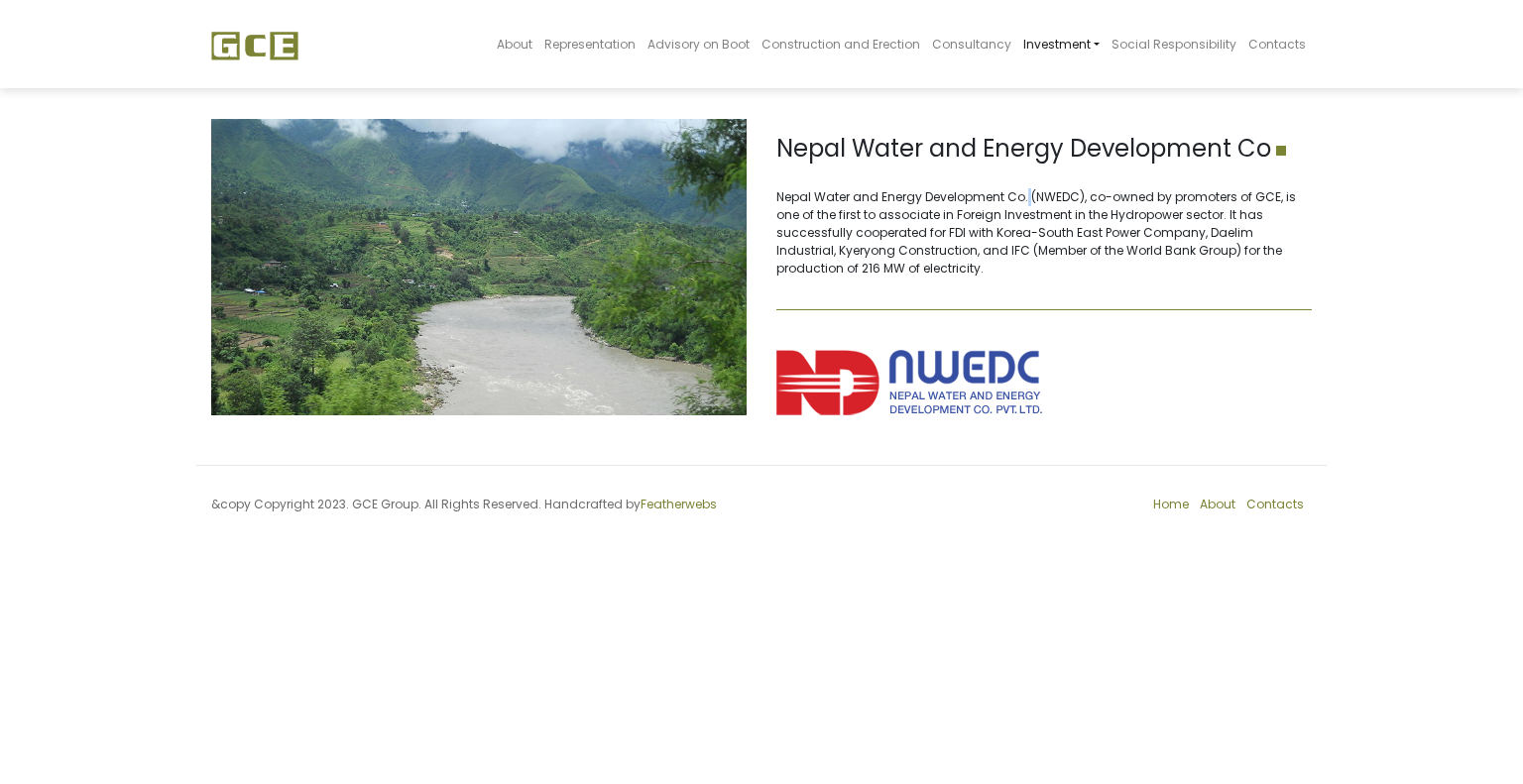 click on "Nepal Water and Energy Development Co. (NWEDC), co-owned by promoters of GCE, is one of the first to associate in Foreign Investment in the Hydropower sector. It has successfully cooperated for FDI with Korea-South East Power Company, Daelim Industrial, Kyeryong Construction, and IFC (Member of the World Bank Group) for the production of 216 MW of electricity." at bounding box center [1044, 233] 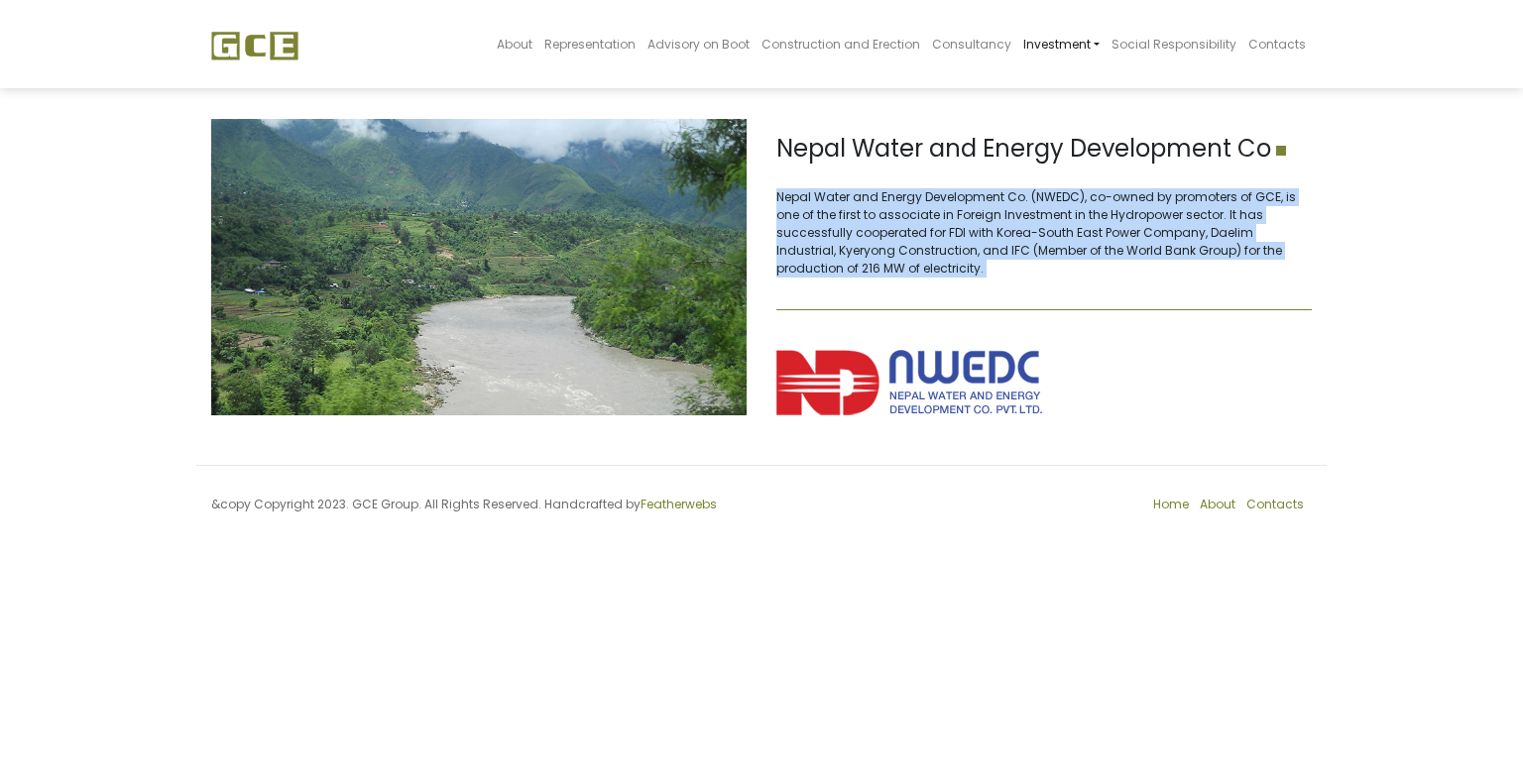 click on "Nepal Water and Energy Development Co. (NWEDC), co-owned by promoters of GCE, is one of the first to associate in Foreign Investment in the Hydropower sector. It has successfully cooperated for FDI with Korea-South East Power Company, Daelim Industrial, Kyeryong Construction, and IFC (Member of the World Bank Group) for the production of 216 MW of electricity." at bounding box center (1044, 233) 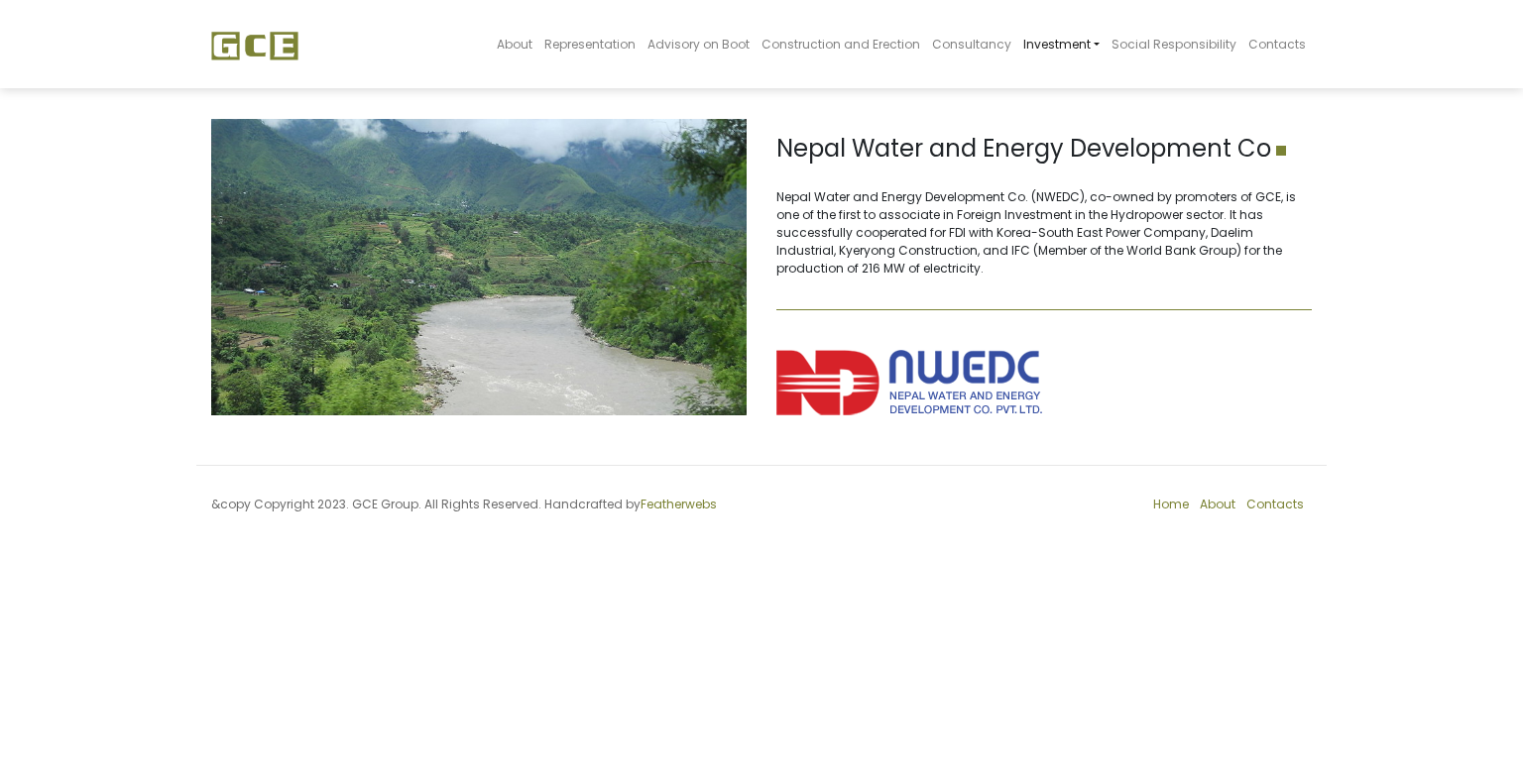 click on "Nepal Water and Energy Development Co. (NWEDC), co-owned by promoters of GCE, is one of the first to associate in Foreign Investment in the Hydropower sector. It has successfully cooperated for FDI with Korea-South East Power Company, Daelim Industrial, Kyeryong Construction, and IFC (Member of the World Bank Group) for the production of 216 MW of electricity." at bounding box center (1044, 233) 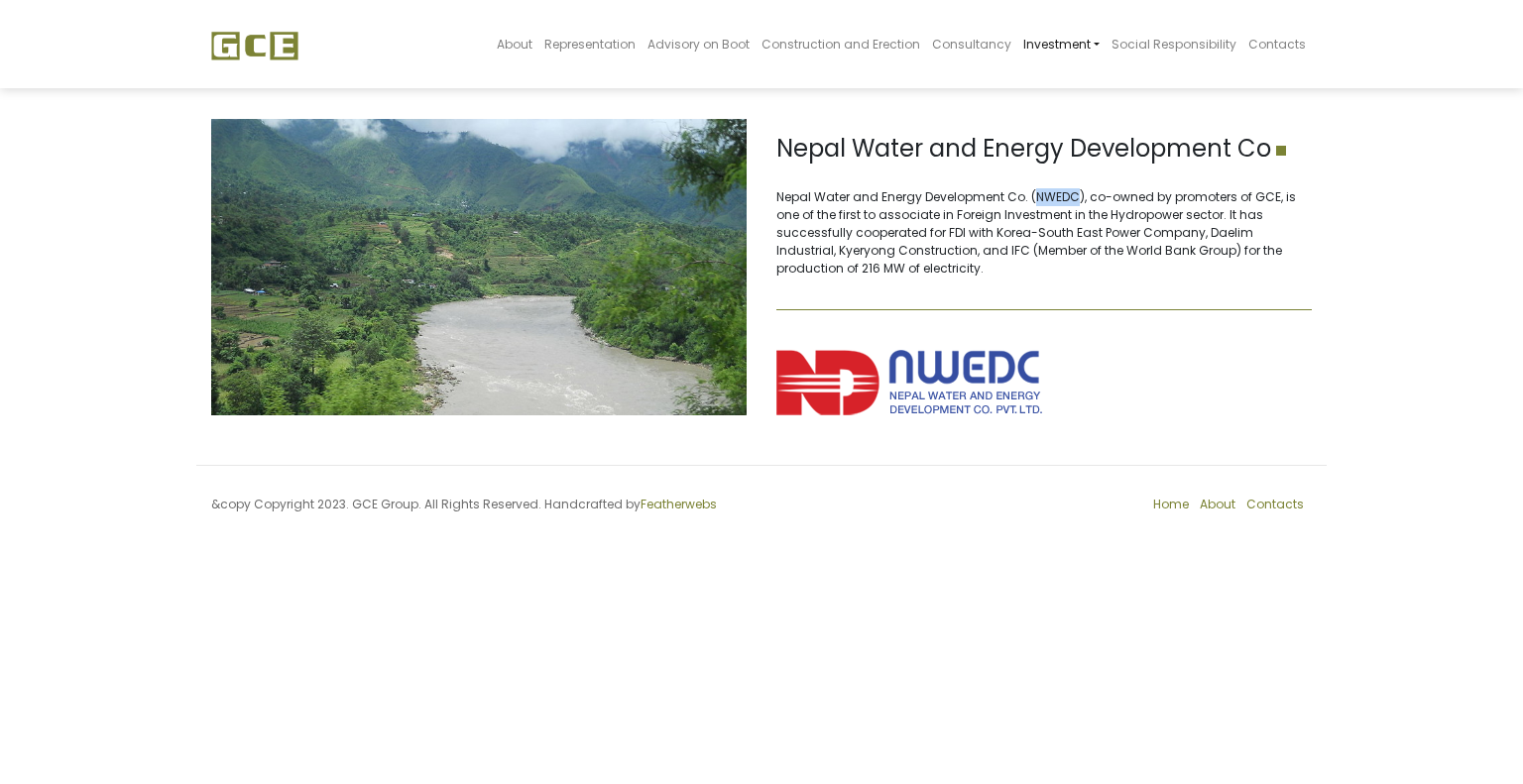 click on "Nepal Water and Energy Development Co. (NWEDC), co-owned by promoters of GCE, is one of the first to associate in Foreign Investment in the Hydropower sector. It has successfully cooperated for FDI with Korea-South East Power Company, Daelim Industrial, Kyeryong Construction, and IFC (Member of the World Bank Group) for the production of 216 MW of electricity." at bounding box center [1044, 233] 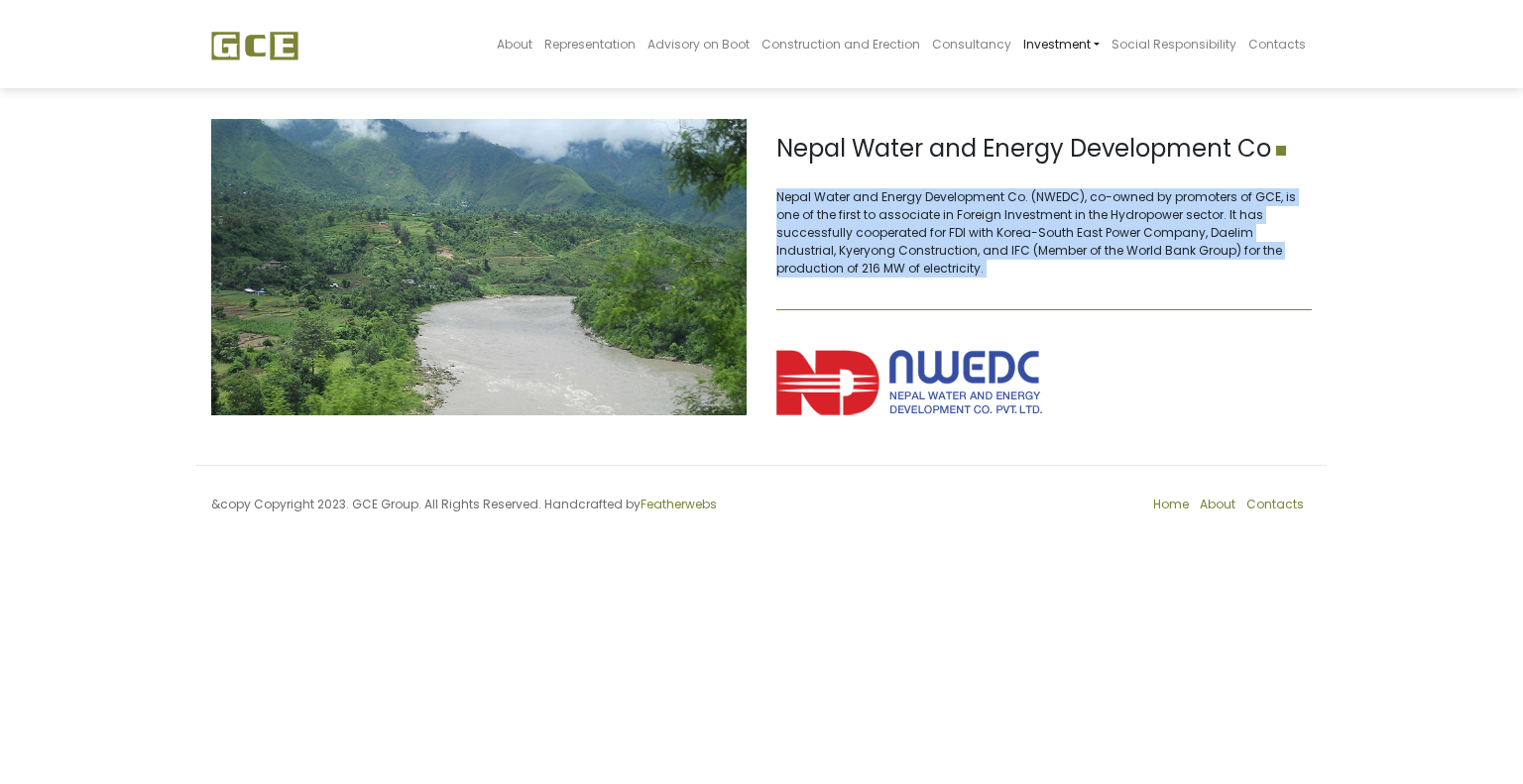 click on "Nepal Water and Energy Development Co. (NWEDC), co-owned by promoters of GCE, is one of the first to associate in Foreign Investment in the Hydropower sector. It has successfully cooperated for FDI with Korea-South East Power Company, Daelim Industrial, Kyeryong Construction, and IFC (Member of the World Bank Group) for the production of 216 MW of electricity." at bounding box center [1044, 233] 